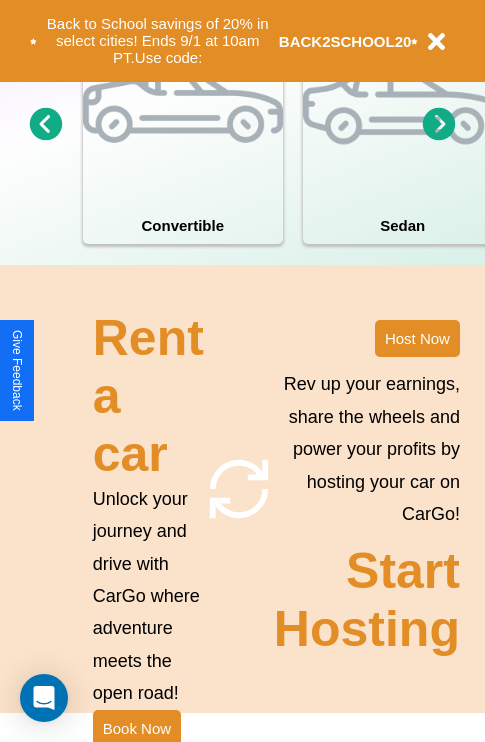 scroll, scrollTop: 1558, scrollLeft: 0, axis: vertical 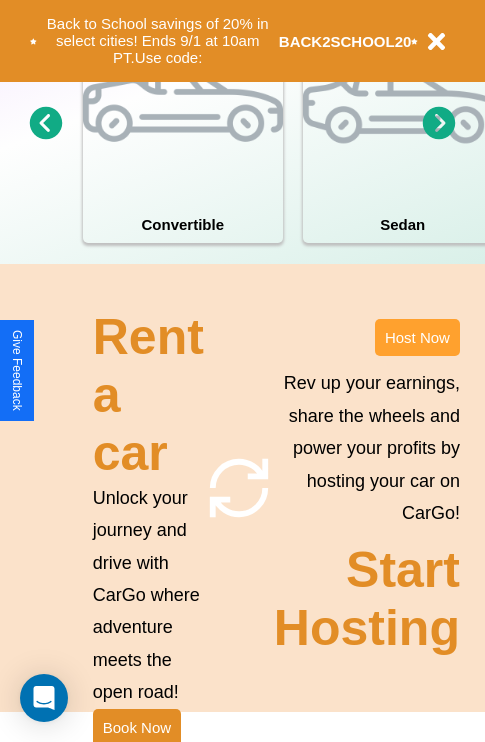 click on "Host Now" at bounding box center [417, 337] 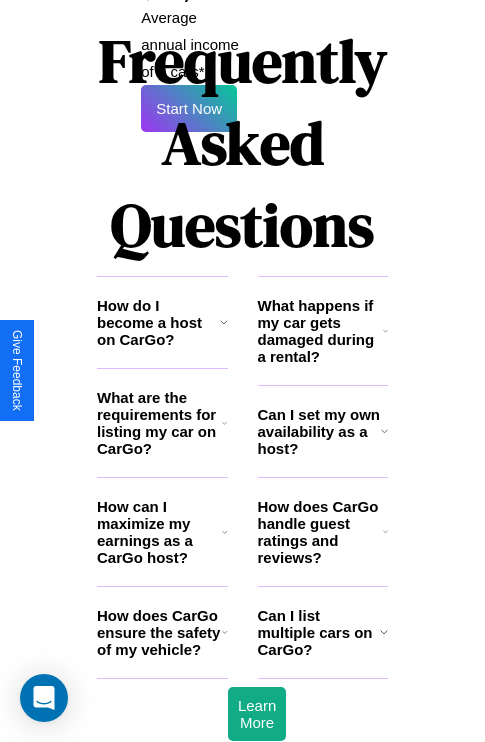 scroll, scrollTop: 3255, scrollLeft: 0, axis: vertical 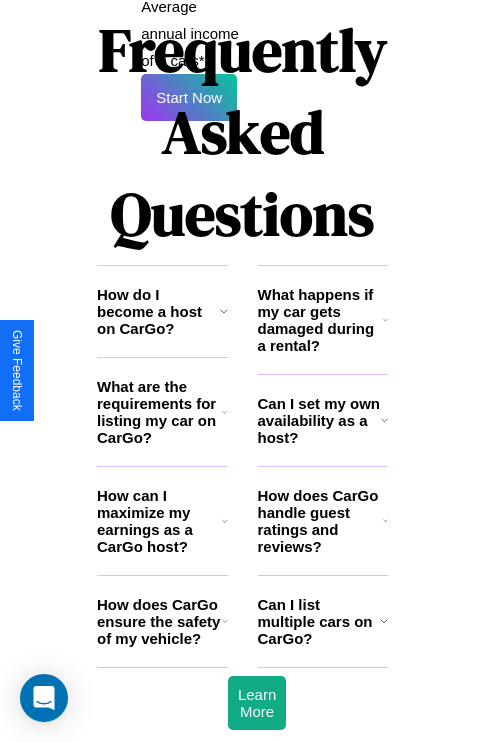 click 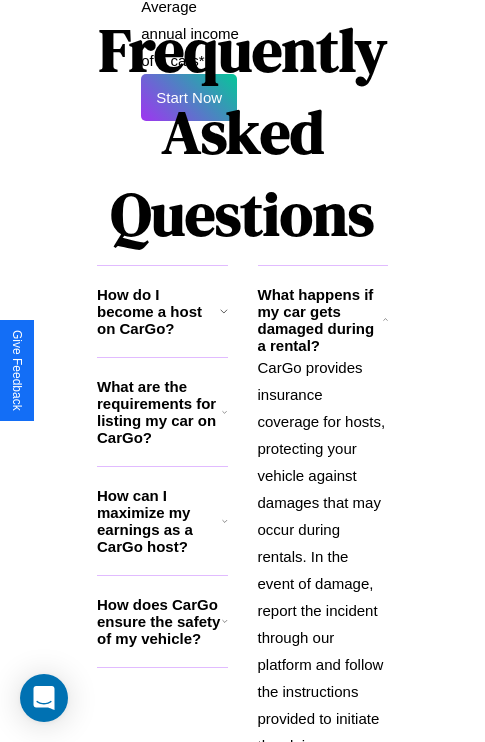 click on "How do I become a host on CarGo?" at bounding box center [158, 311] 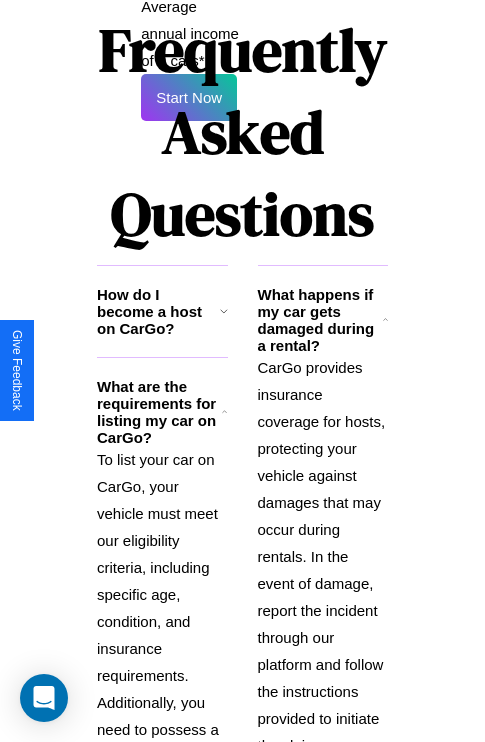 click 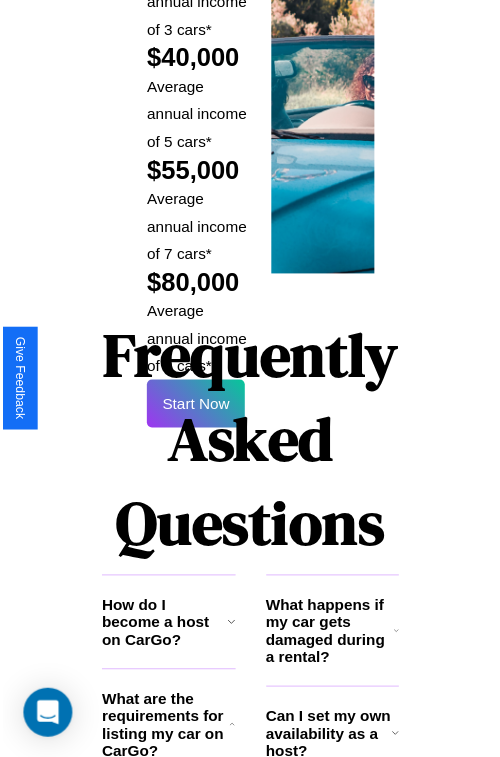 scroll, scrollTop: 35, scrollLeft: 0, axis: vertical 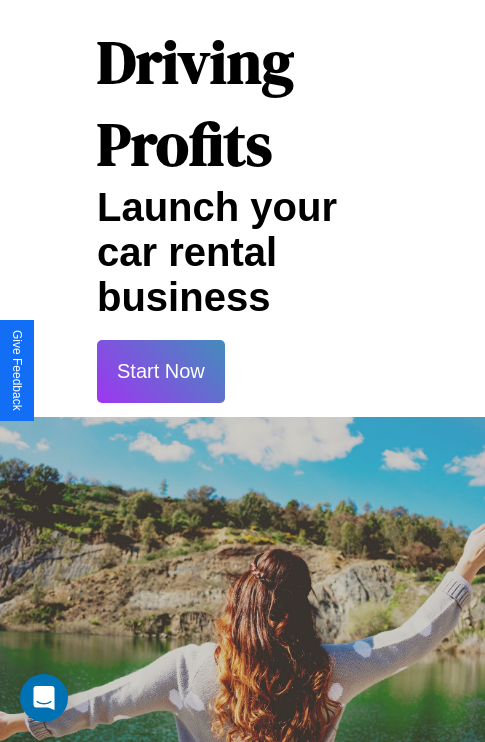 click on "Start Now" at bounding box center (161, 371) 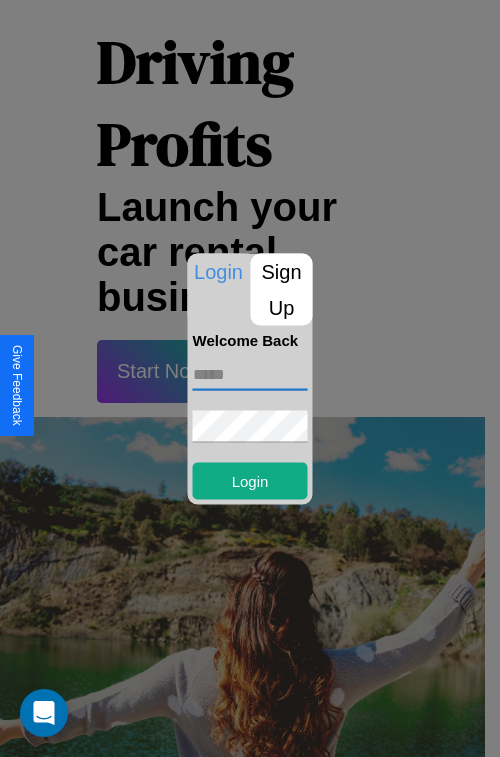 click at bounding box center [250, 374] 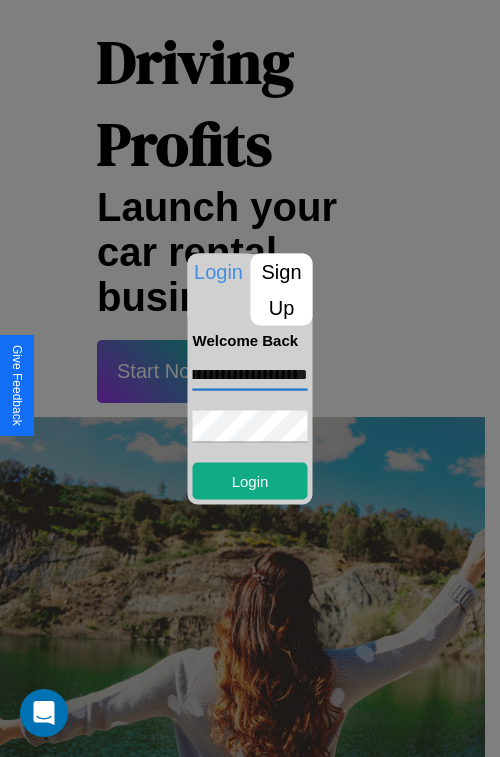 scroll, scrollTop: 0, scrollLeft: 75, axis: horizontal 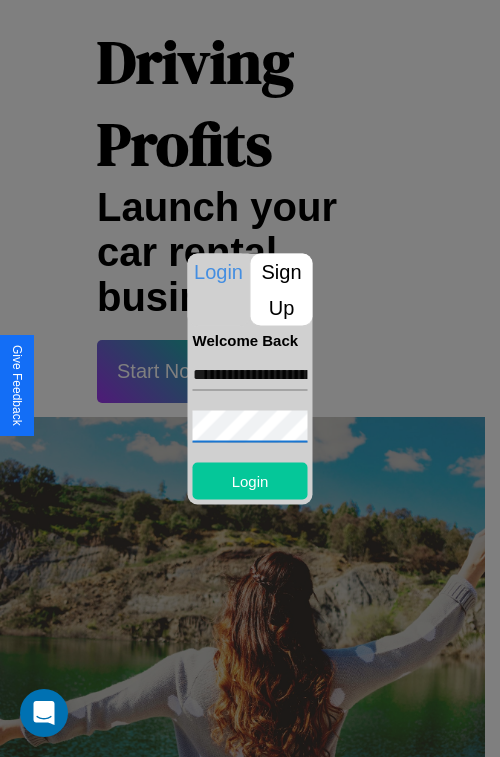 click on "Login" at bounding box center (250, 480) 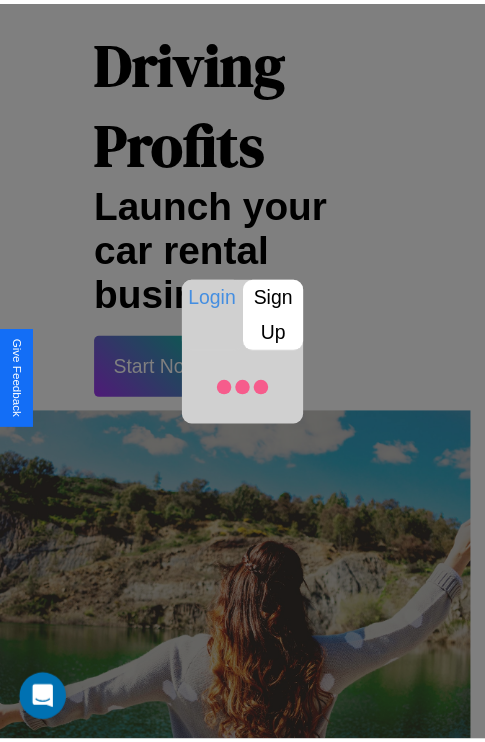 scroll, scrollTop: 37, scrollLeft: 0, axis: vertical 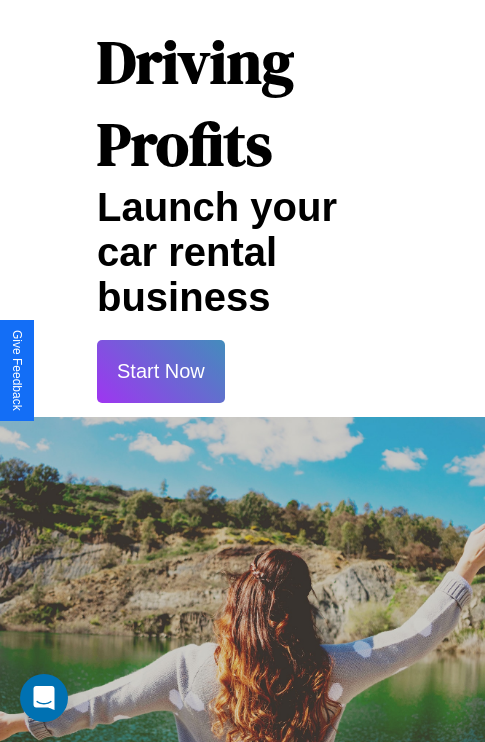 click on "Start Now" at bounding box center [161, 371] 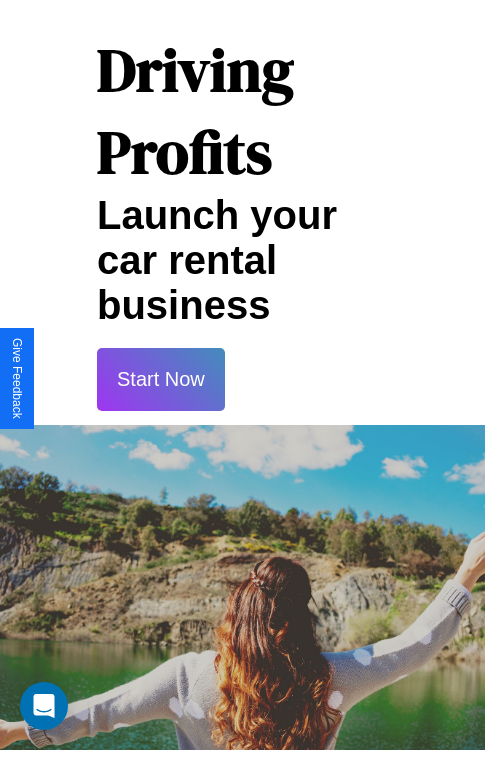 scroll, scrollTop: 0, scrollLeft: 0, axis: both 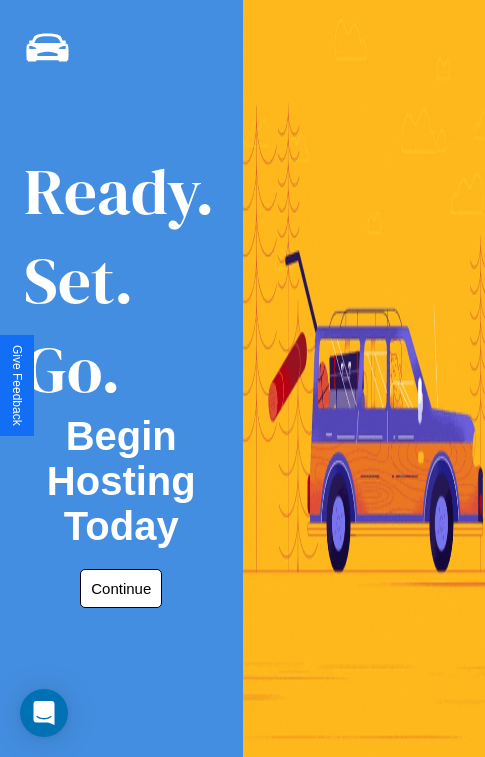 click on "Continue" at bounding box center [121, 588] 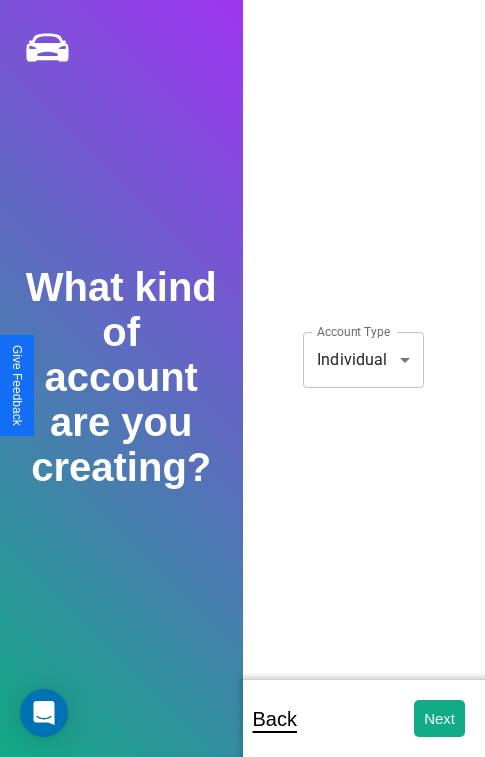 click on "**********" at bounding box center [242, 392] 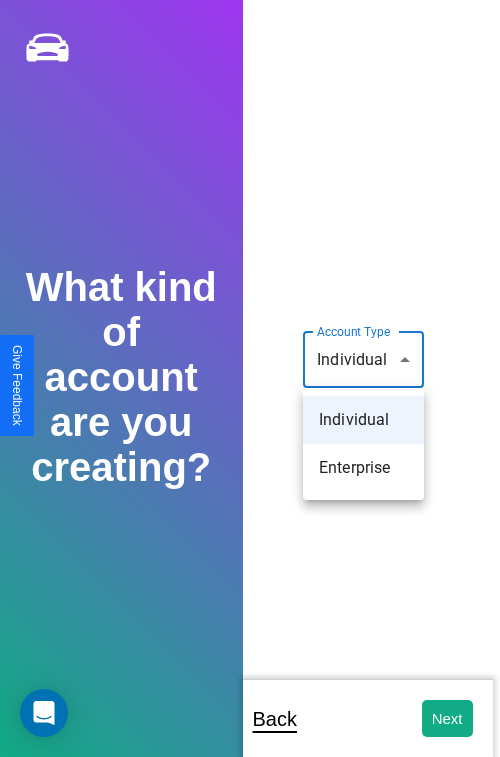click on "Individual" at bounding box center (363, 420) 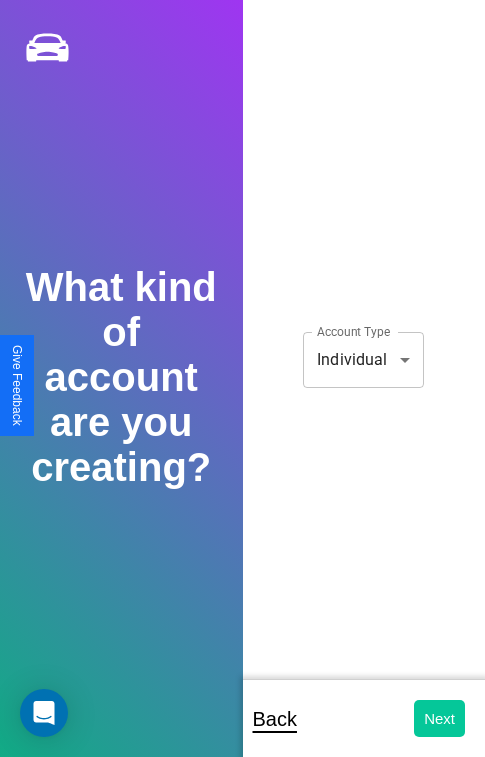 click on "Next" at bounding box center [439, 718] 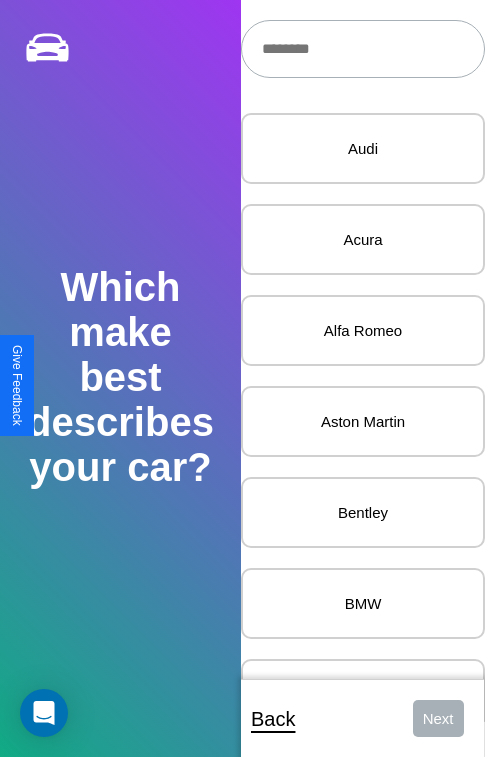 scroll, scrollTop: 24, scrollLeft: 0, axis: vertical 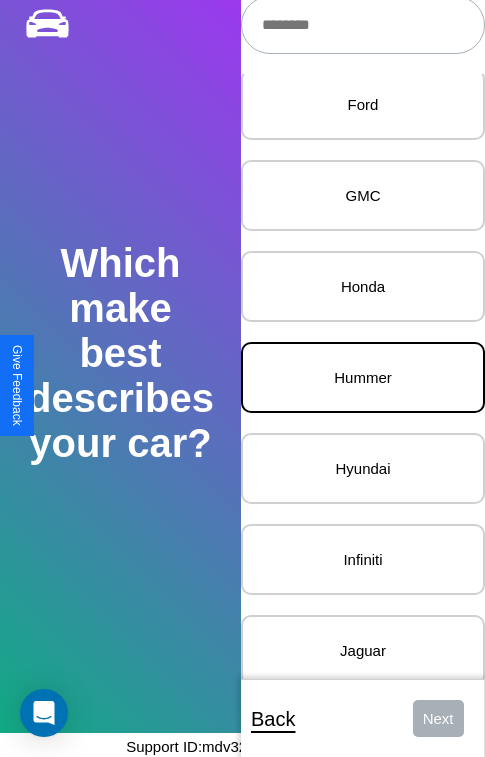 click on "Hummer" at bounding box center (363, 377) 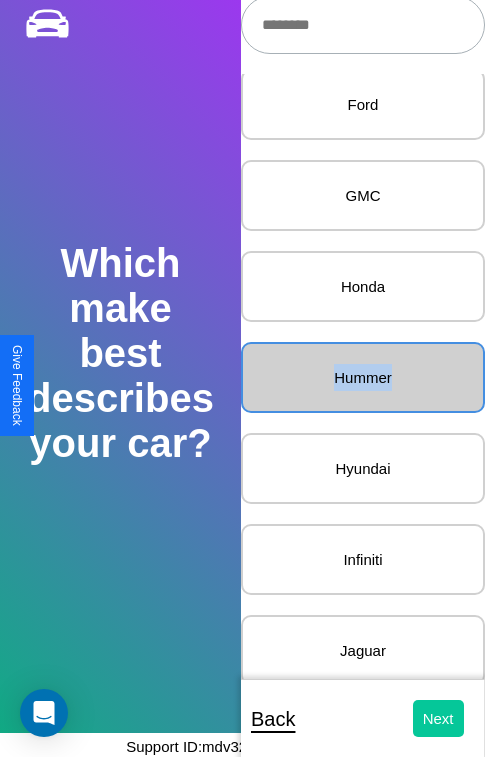 click on "Next" at bounding box center [438, 718] 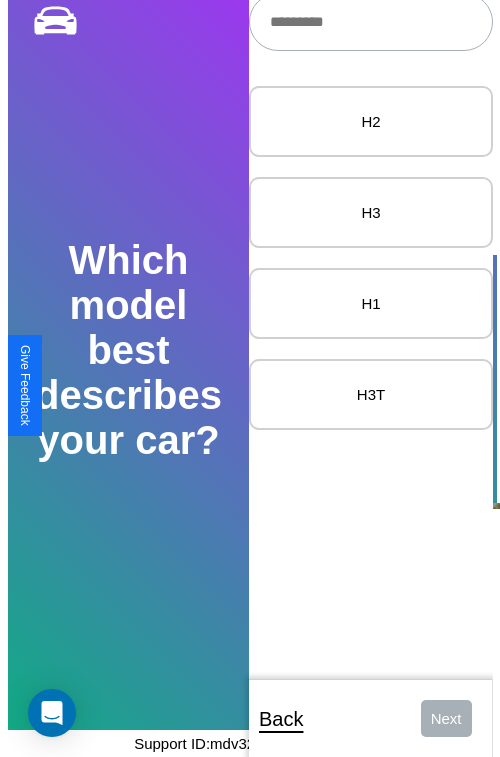 scroll, scrollTop: 0, scrollLeft: 0, axis: both 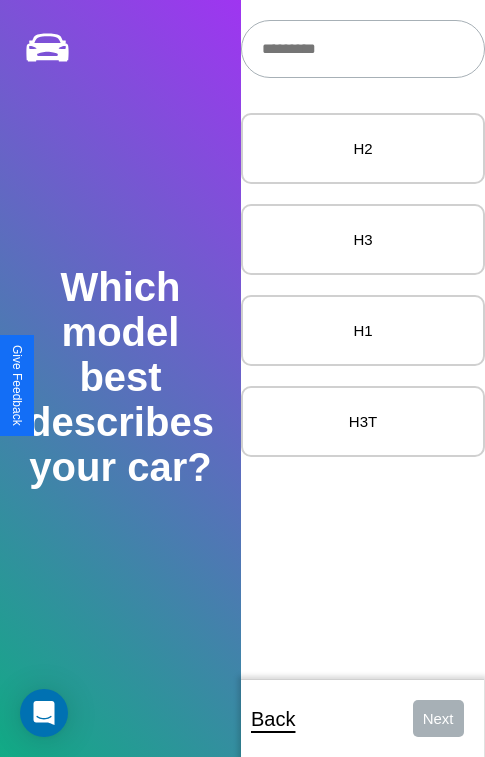 click at bounding box center [363, 49] 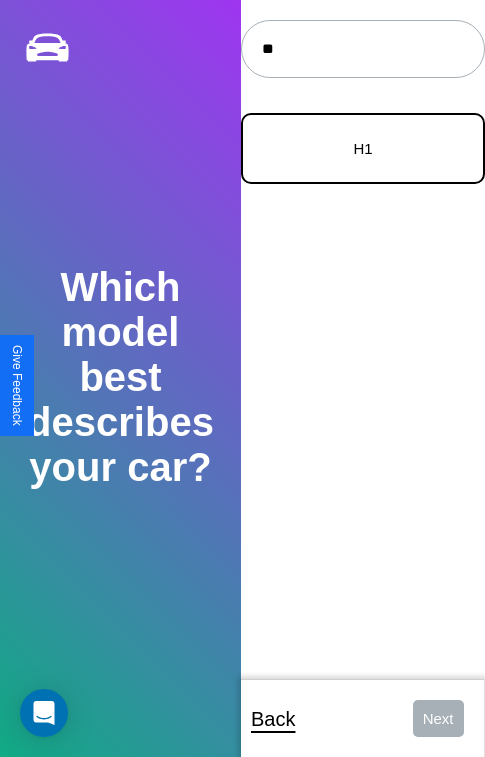 type on "**" 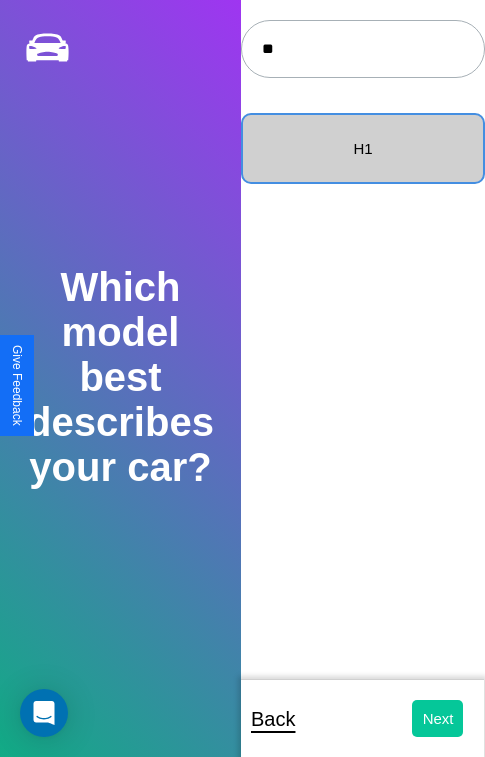 click on "Next" at bounding box center [438, 718] 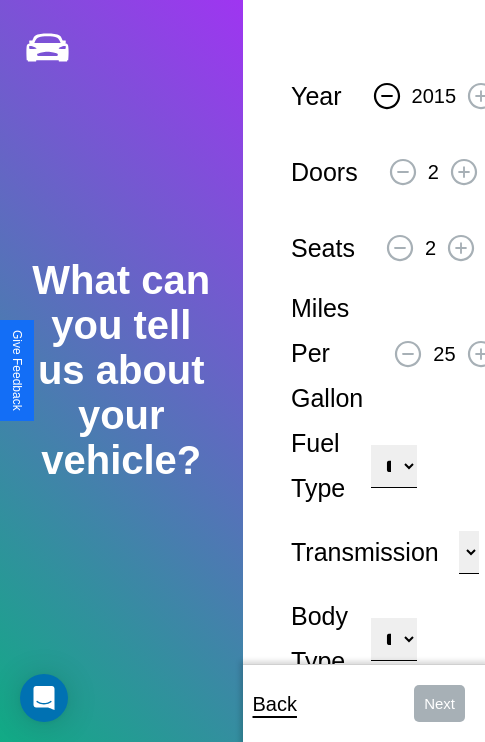 click 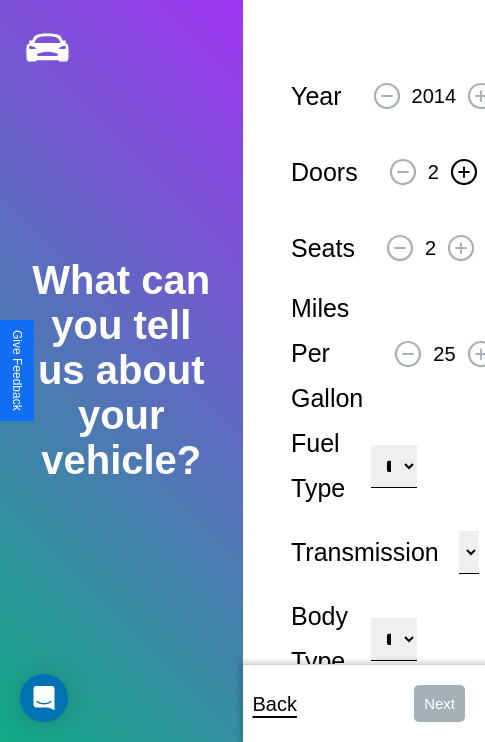click 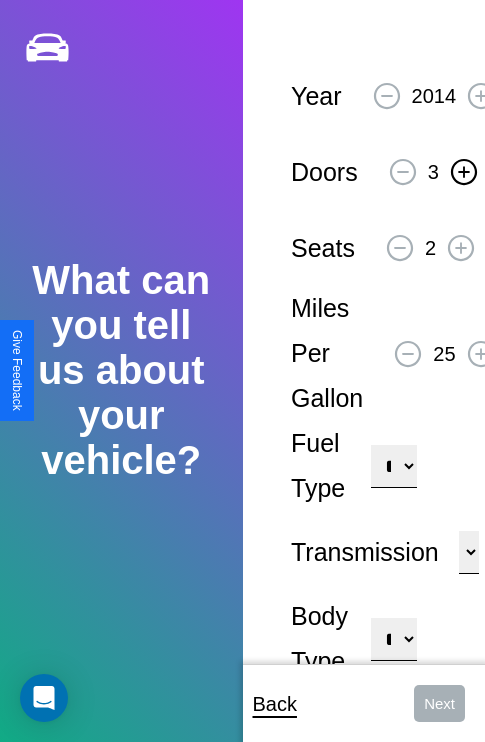 click 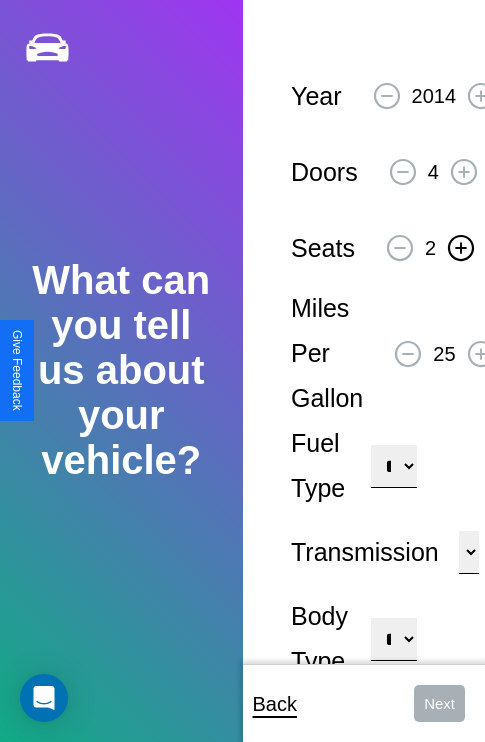 click 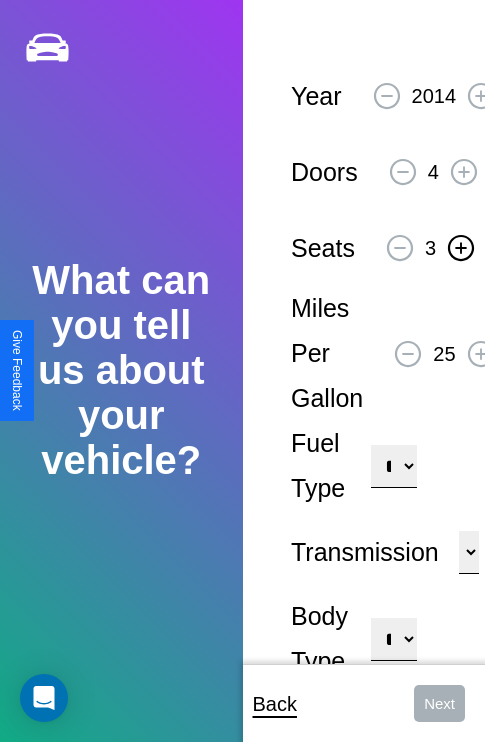 click 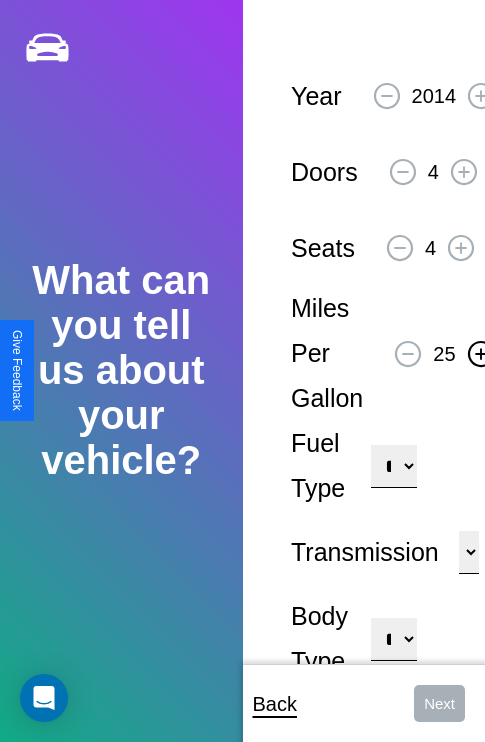 click 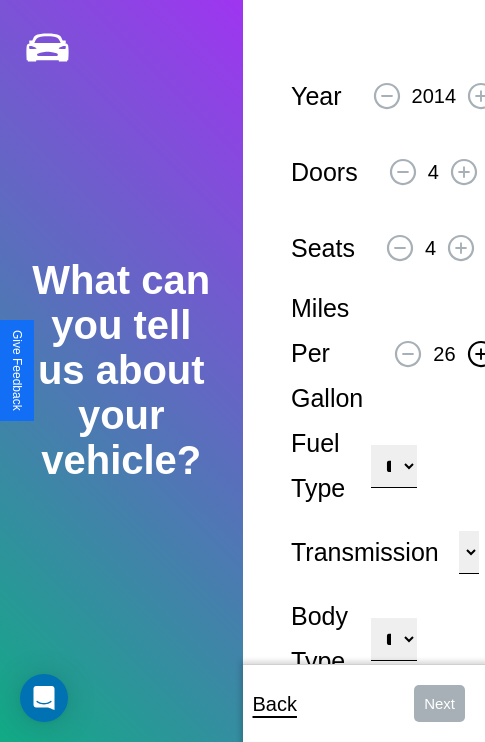 click 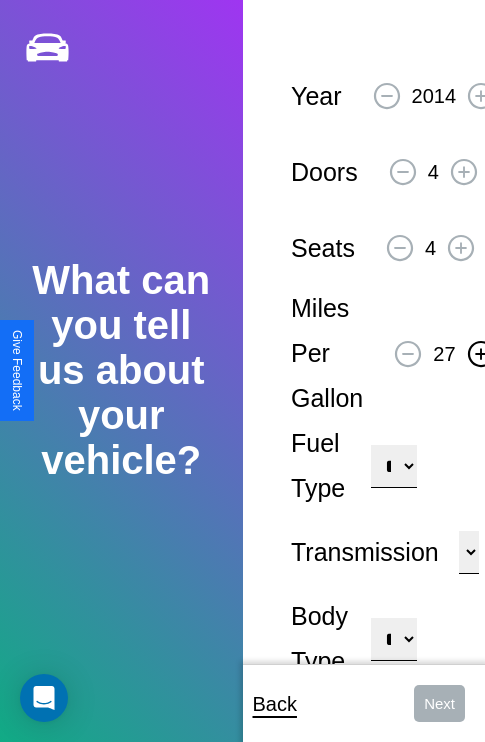click 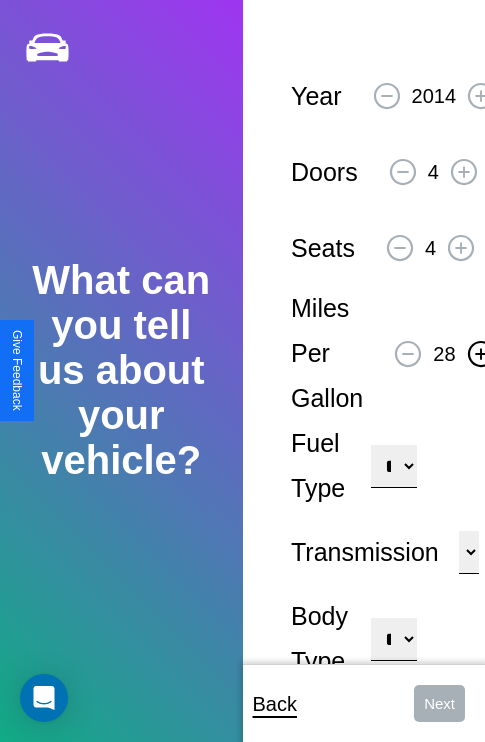 click 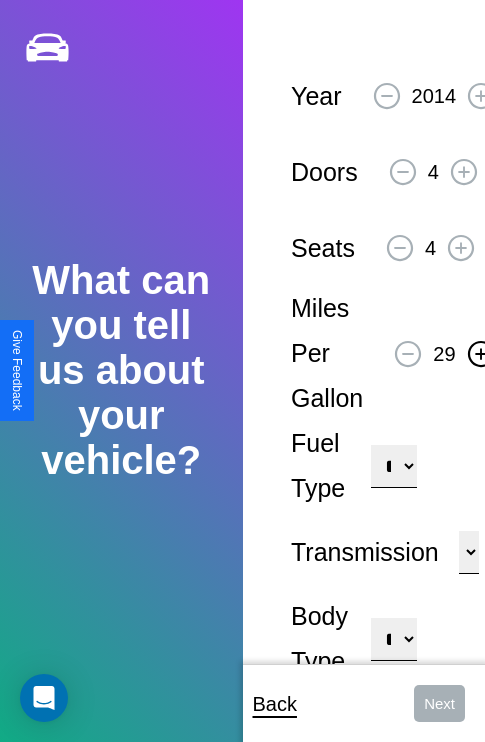click on "**********" at bounding box center (393, 466) 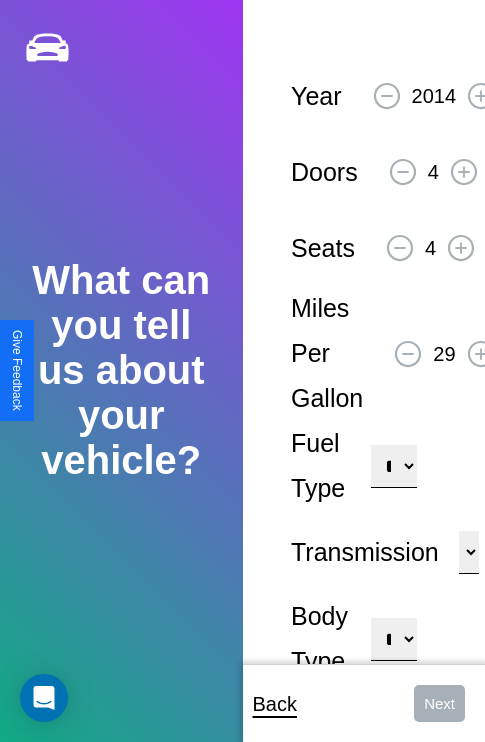 select on "***" 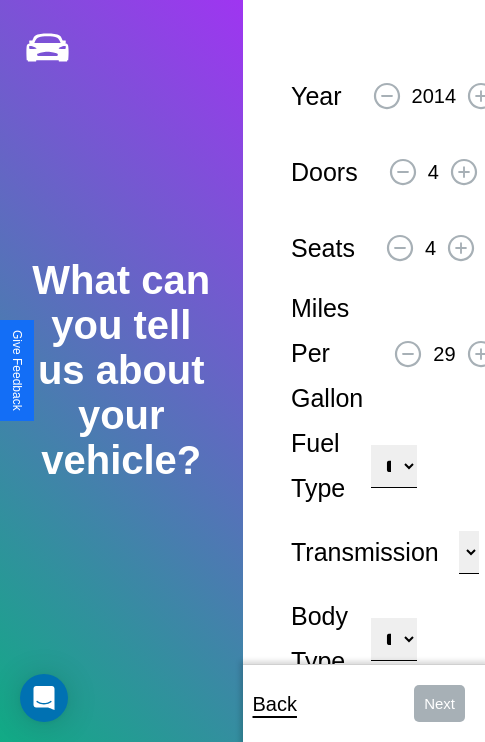 click on "****** ********* ******" at bounding box center (469, 552) 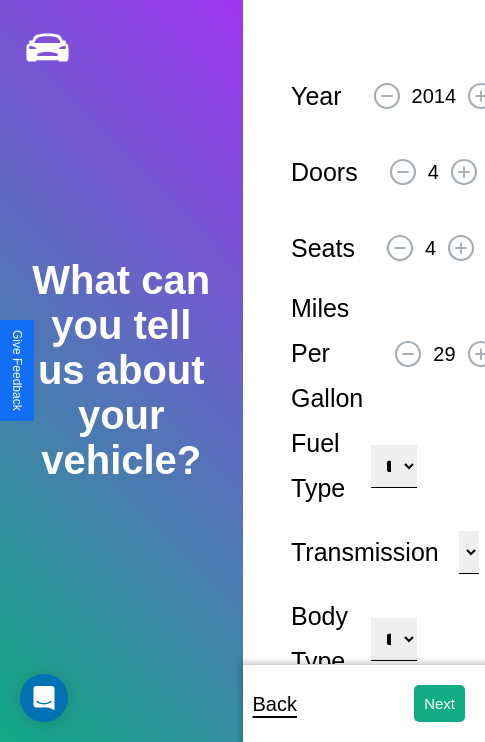 click on "**********" at bounding box center [393, 639] 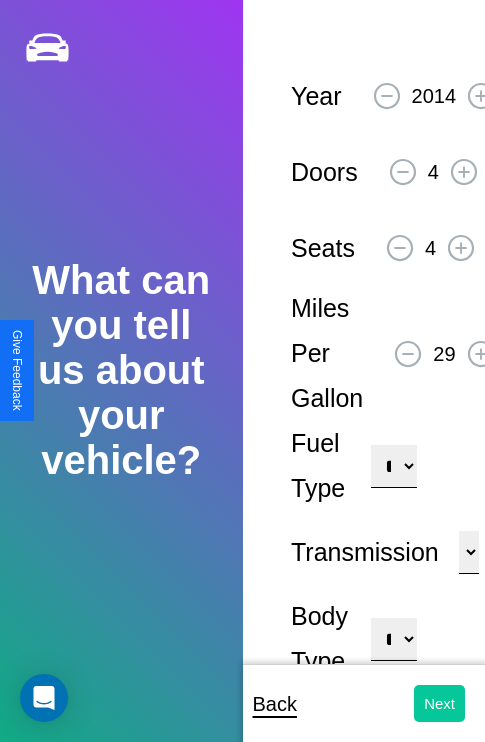 click on "Next" at bounding box center (439, 703) 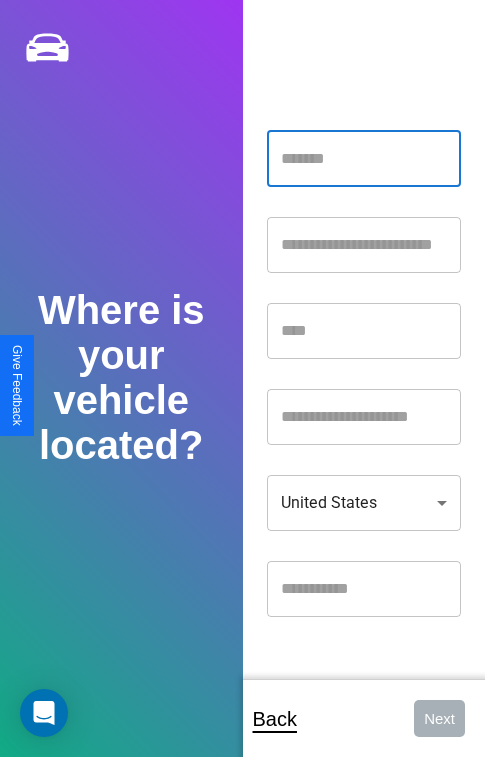 click at bounding box center (364, 159) 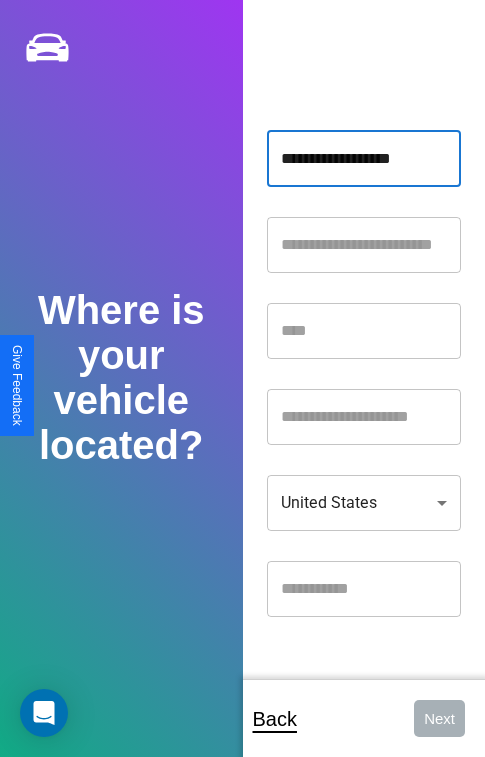 type on "**********" 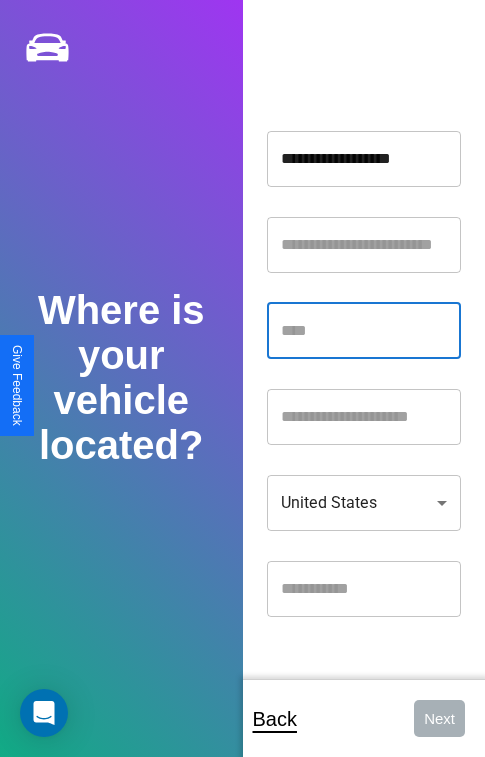click at bounding box center (364, 331) 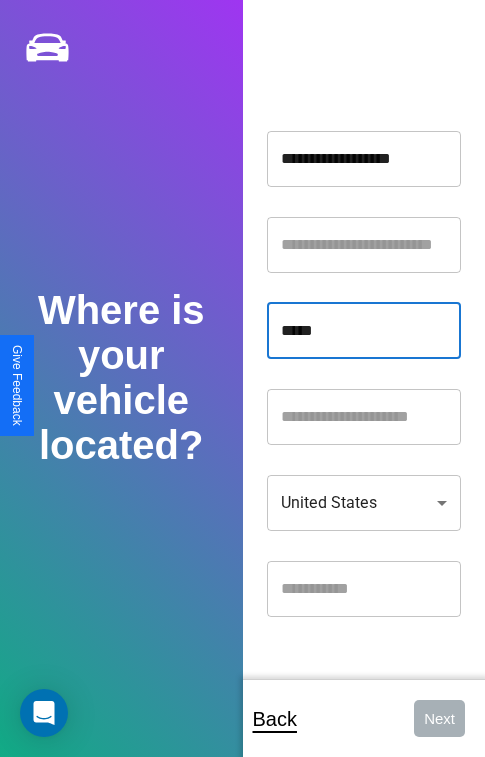 type on "*****" 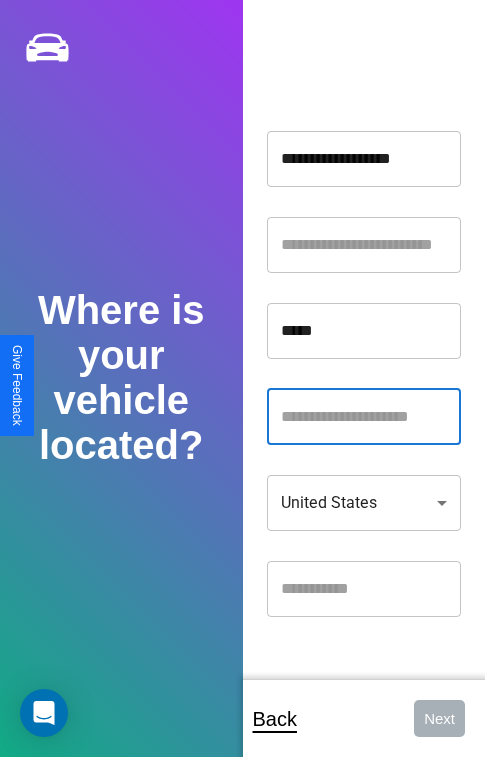 click at bounding box center [364, 417] 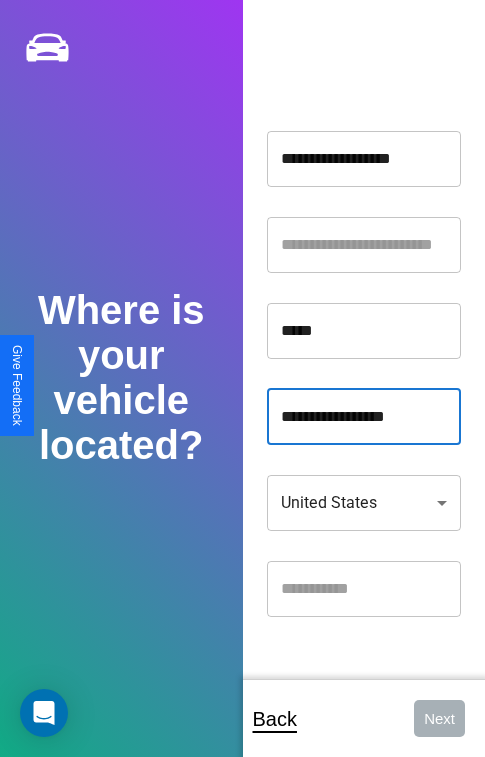 type on "**********" 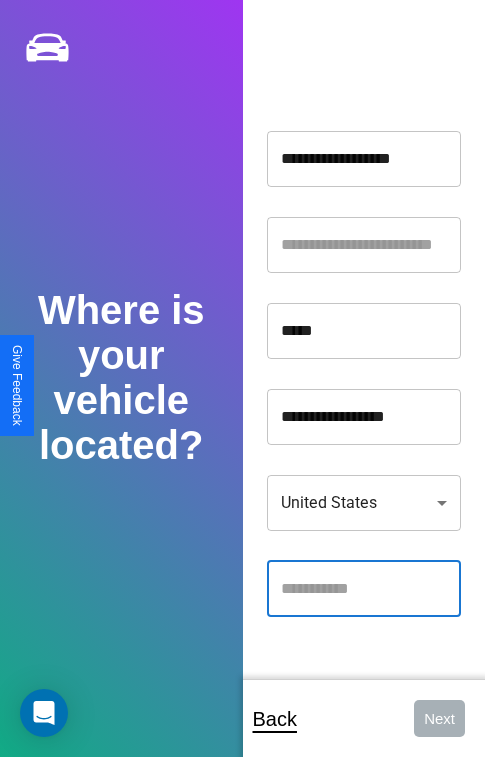 click at bounding box center [364, 589] 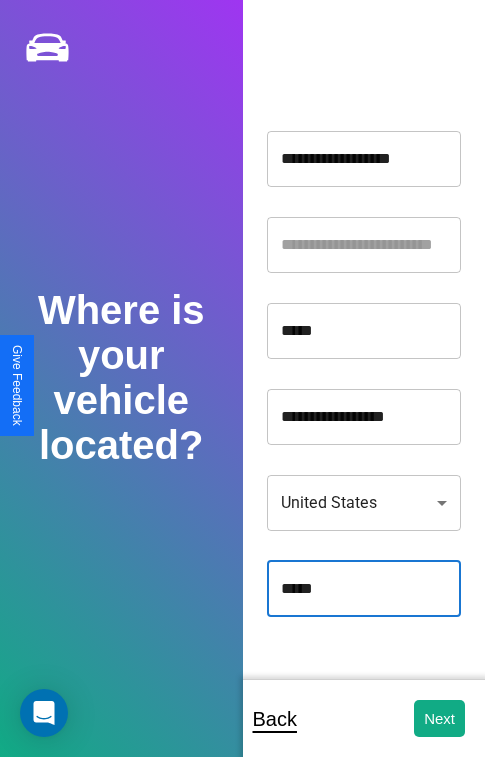 type on "*****" 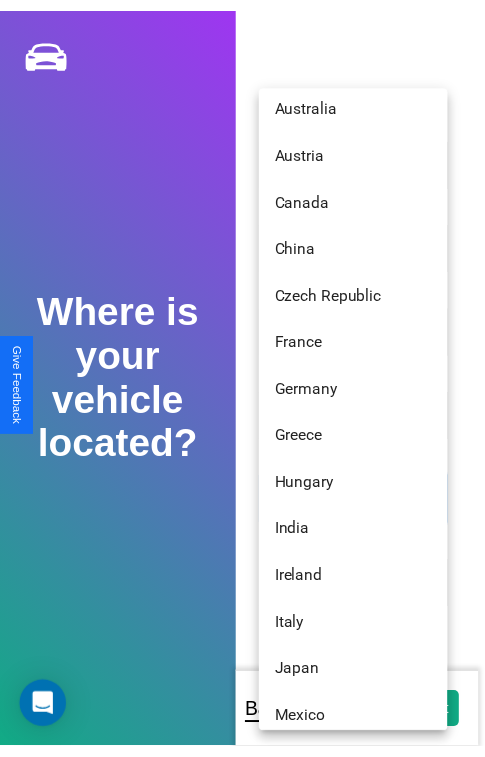 scroll, scrollTop: 56, scrollLeft: 0, axis: vertical 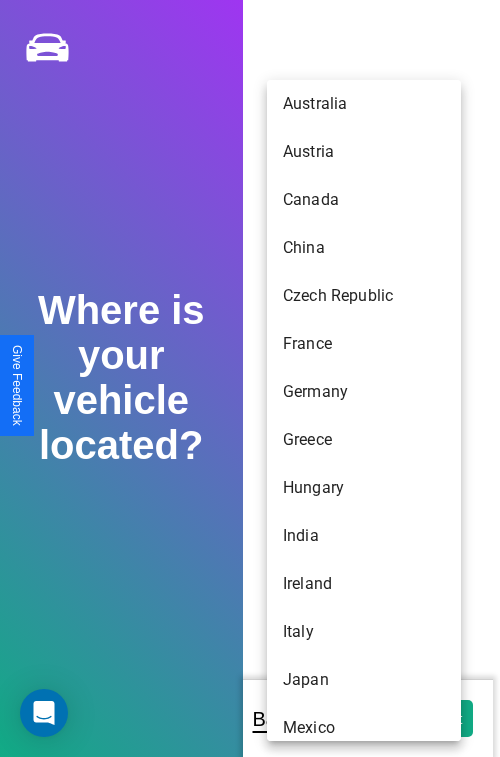 click on "Australia" at bounding box center [364, 104] 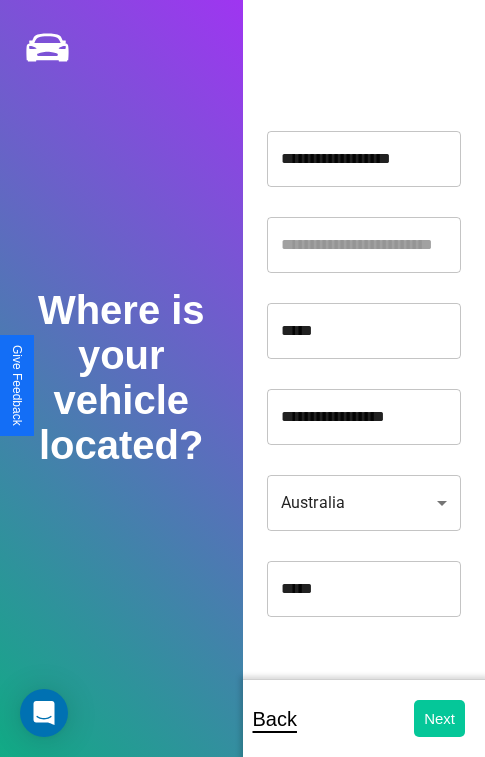 click on "Next" at bounding box center (439, 718) 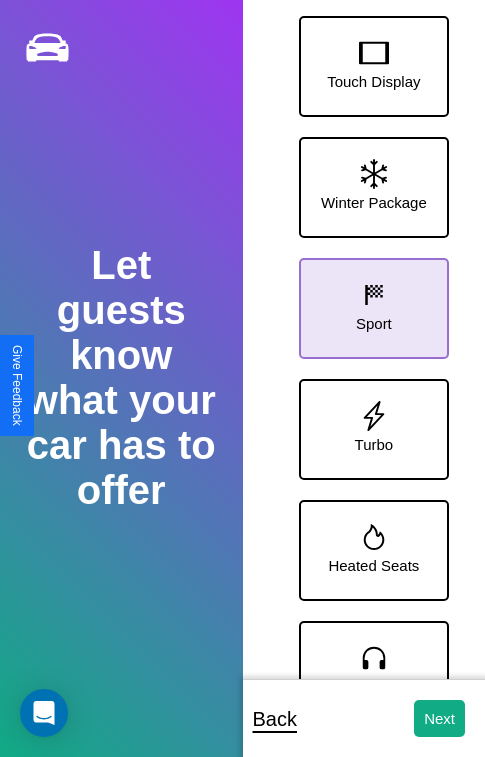 click 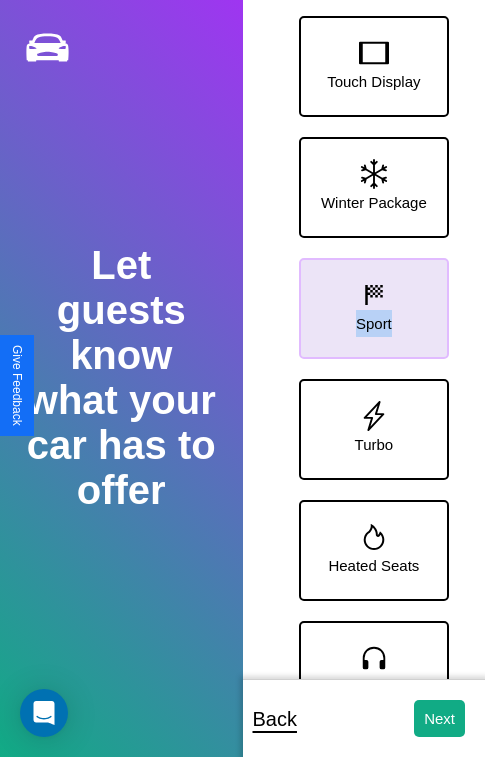 scroll, scrollTop: 370, scrollLeft: 0, axis: vertical 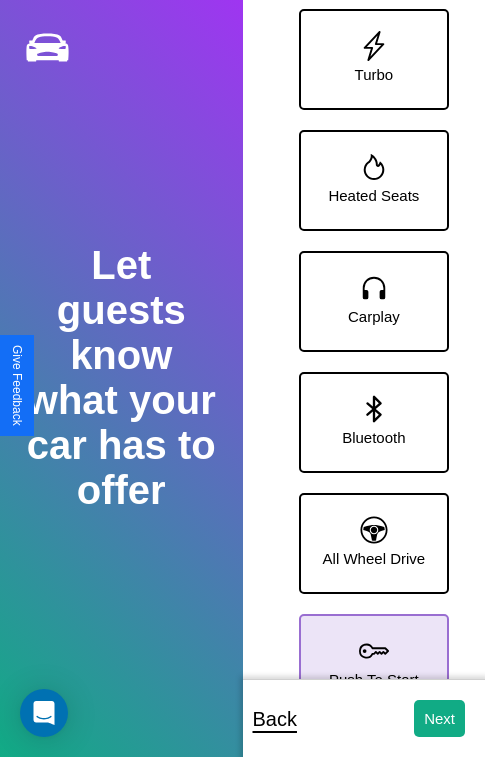 click 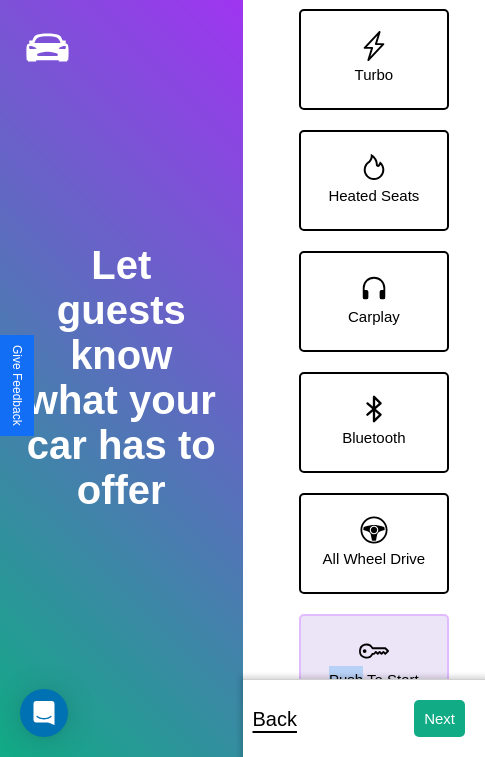 scroll, scrollTop: 0, scrollLeft: 0, axis: both 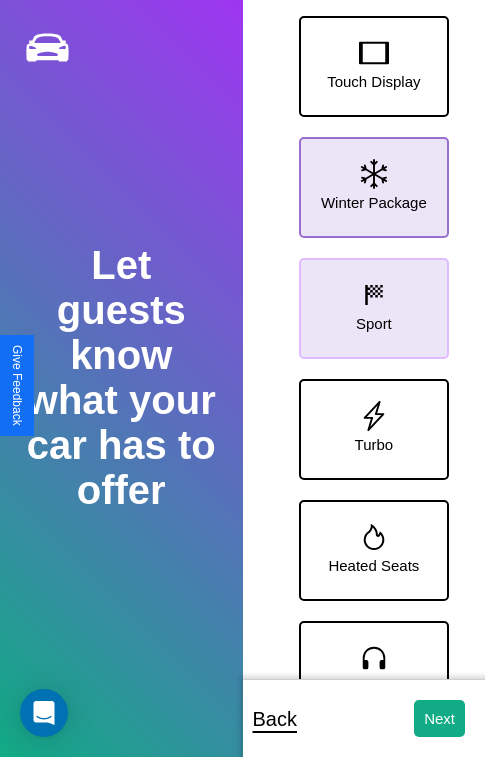 click 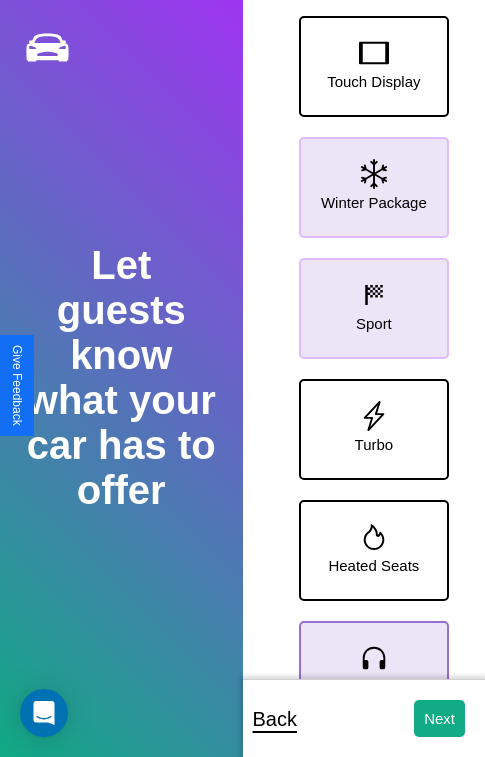 click 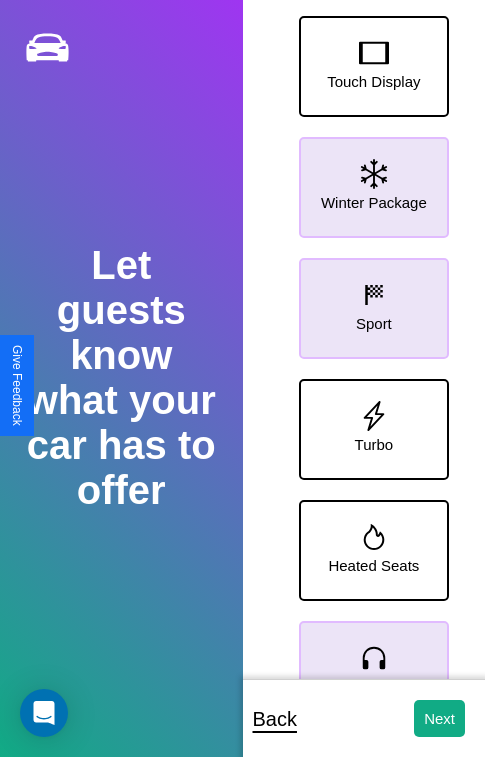 click 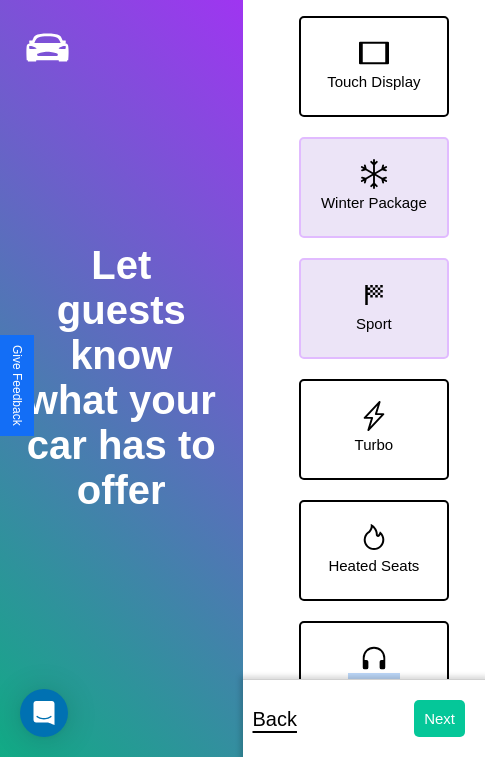 click on "Next" at bounding box center (439, 718) 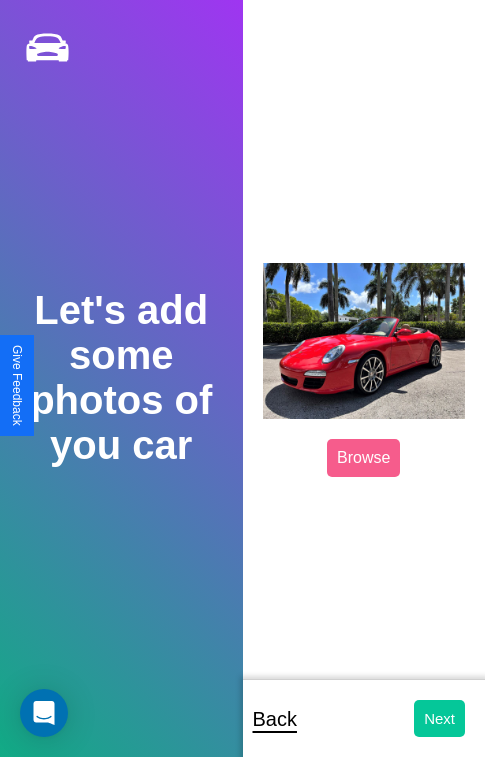 click on "Next" at bounding box center (439, 718) 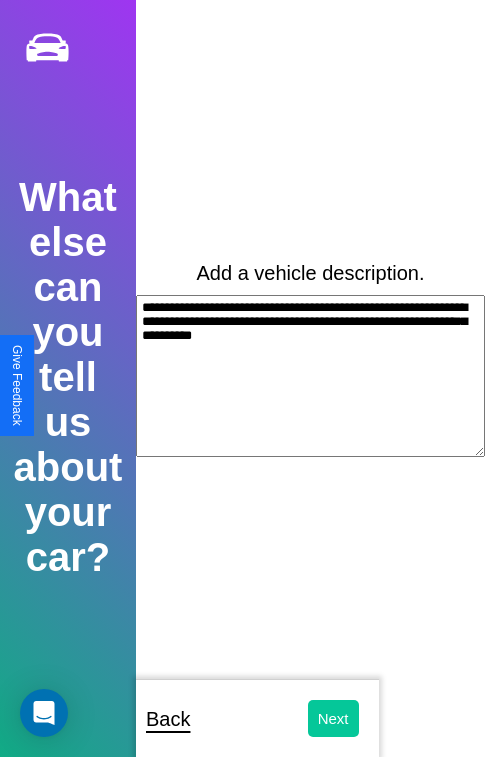 type on "**********" 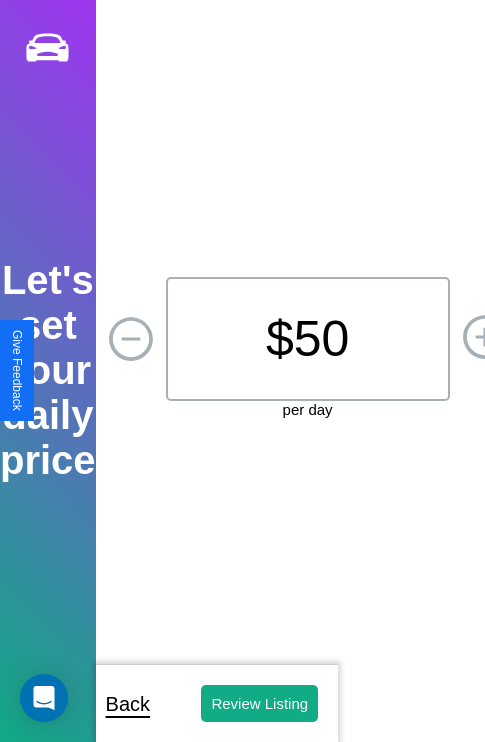 click on "$ 50" at bounding box center [308, 339] 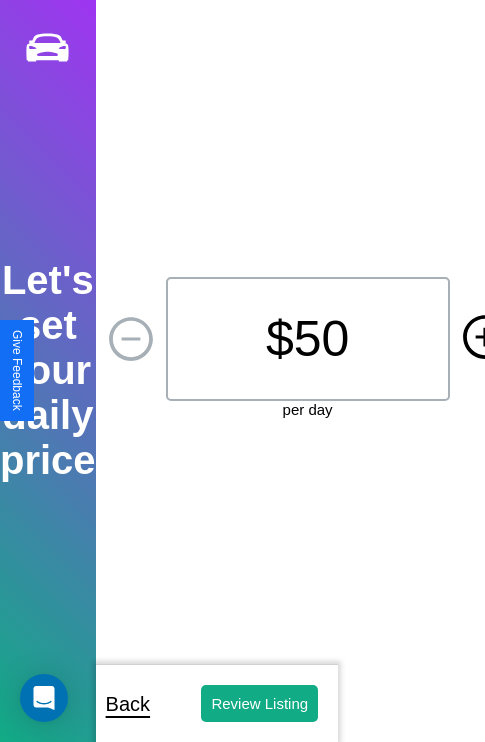 click 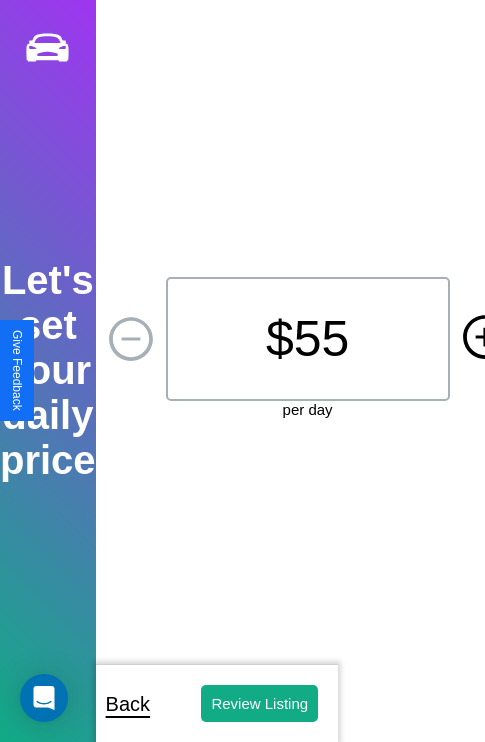 click 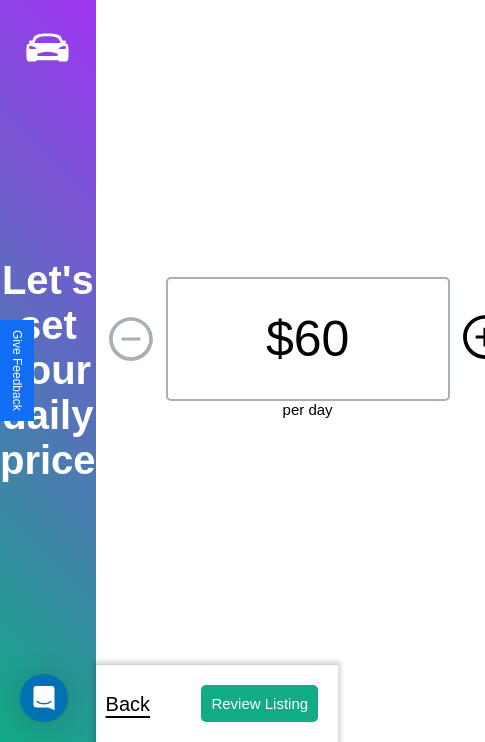 click 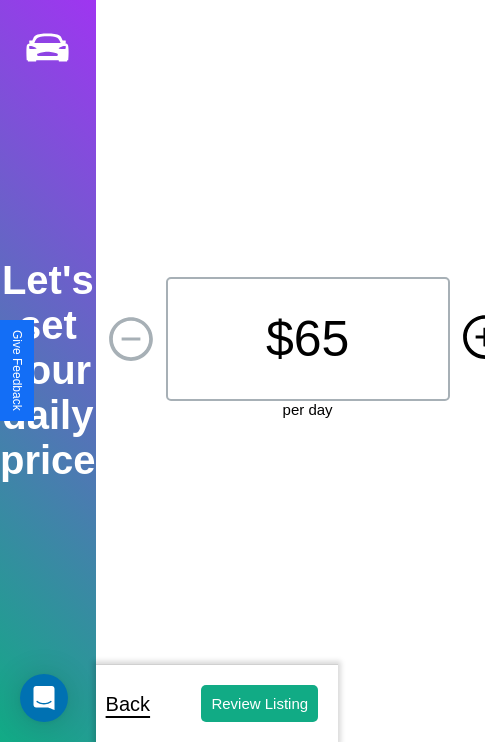 click 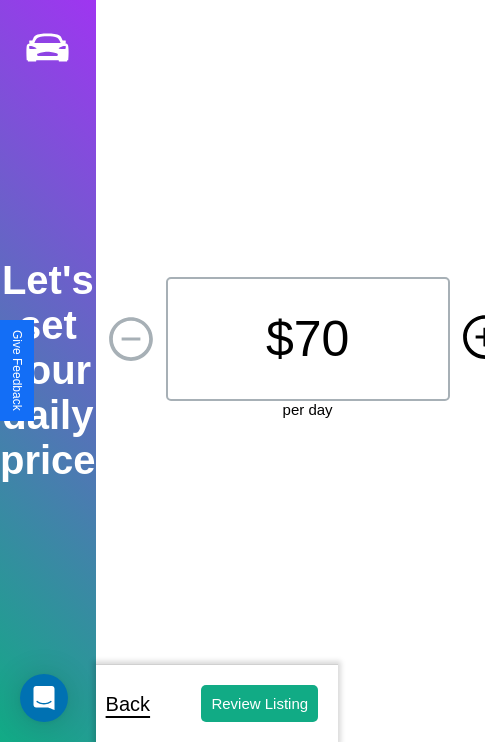 click 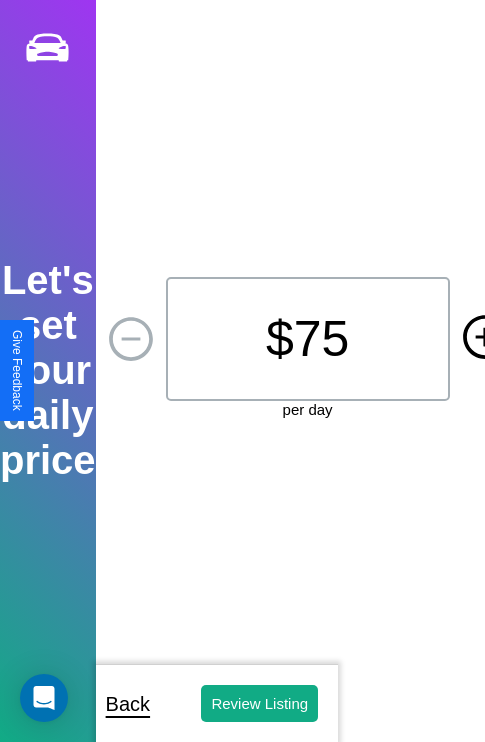 click 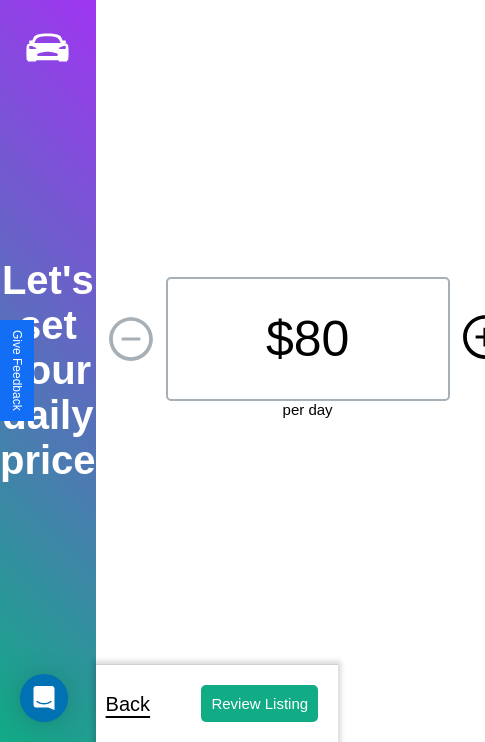 click 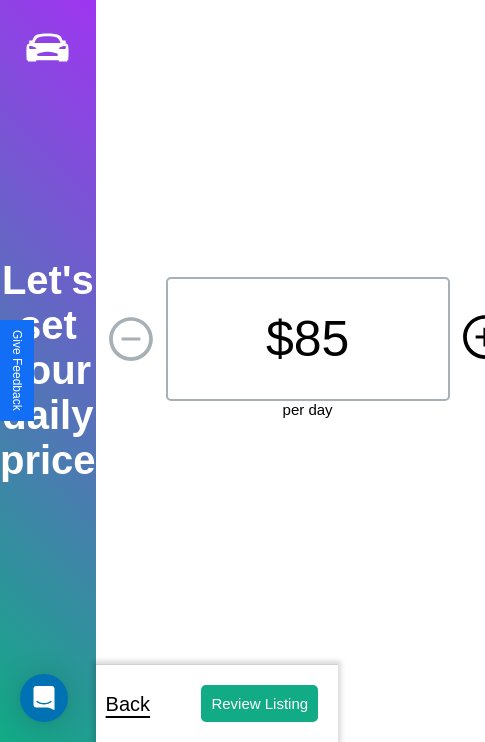 click 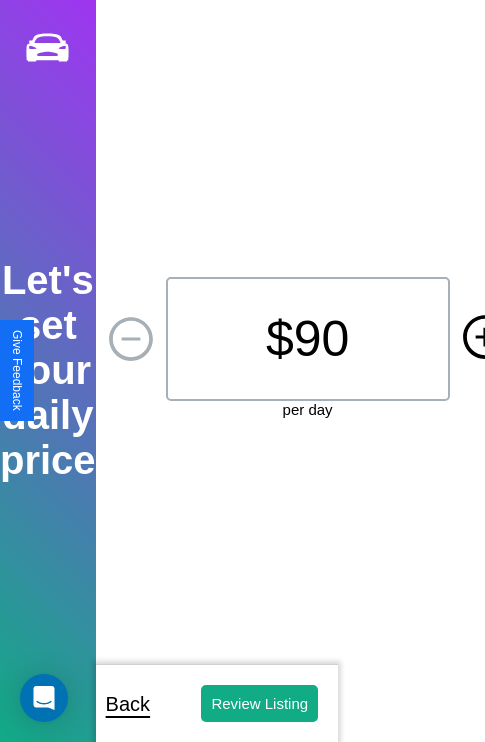 click 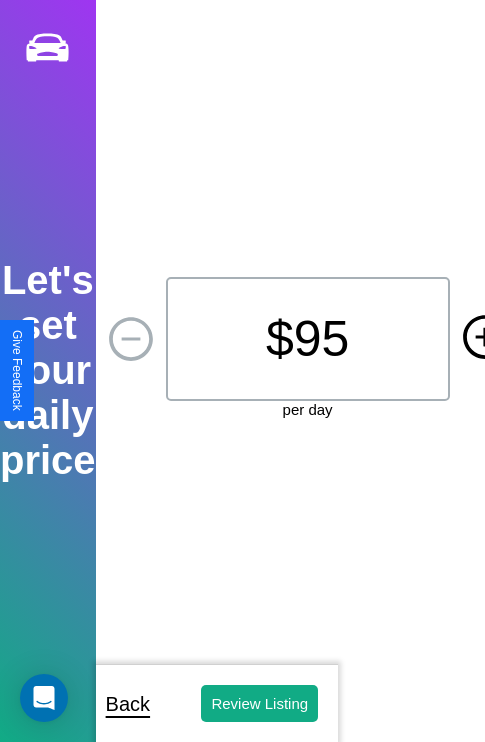click 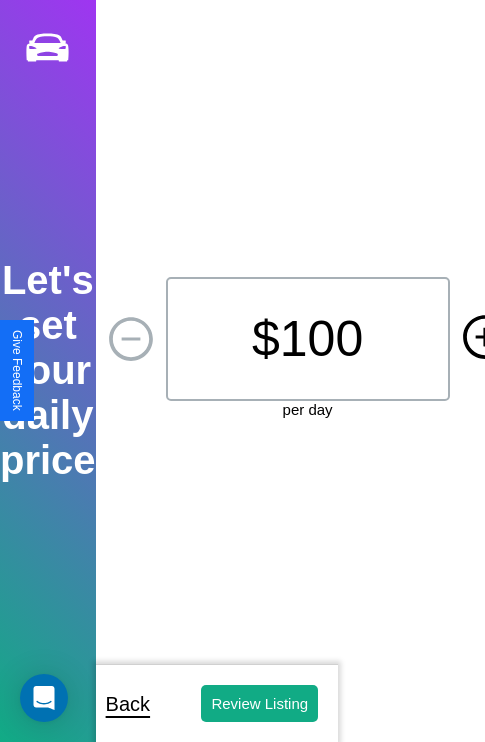 click 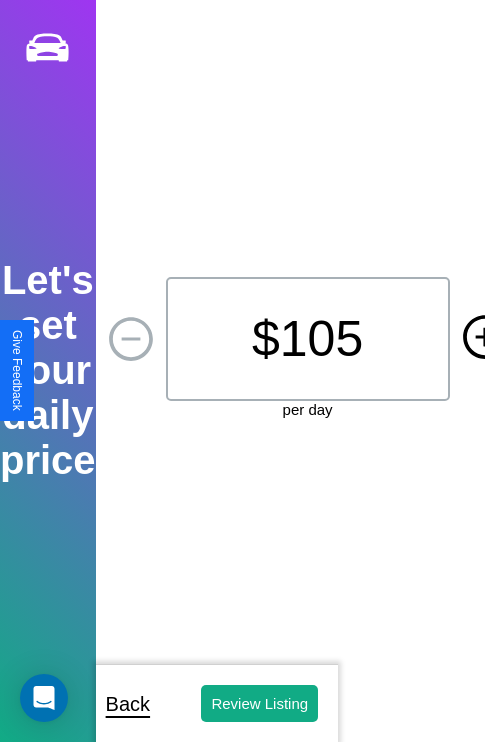 click 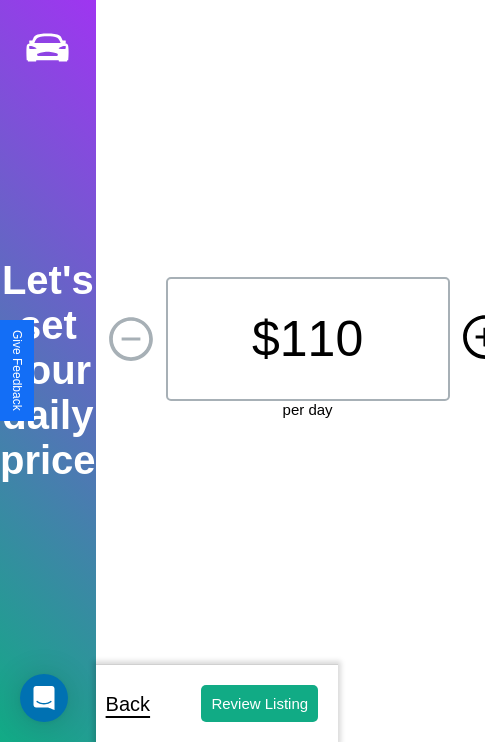 click 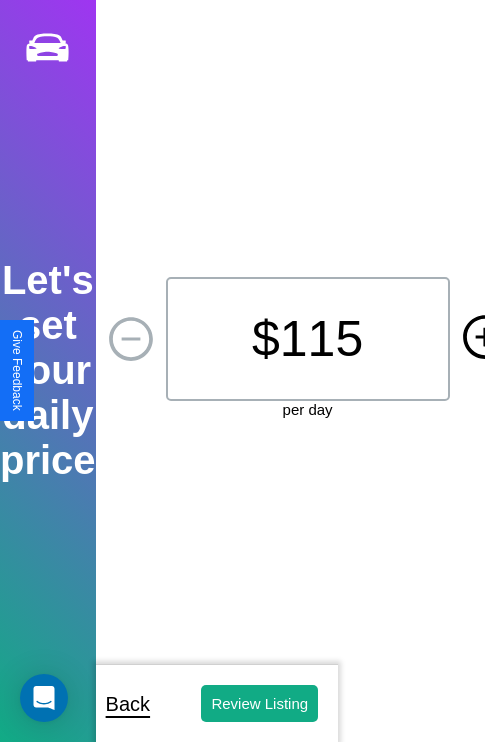 click 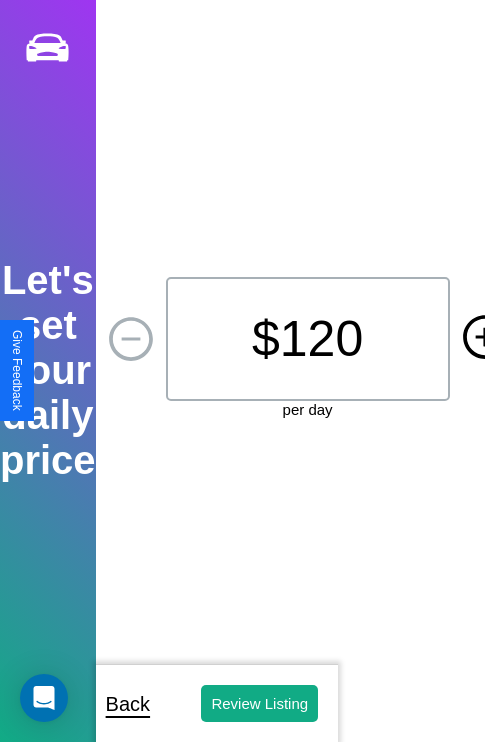 click 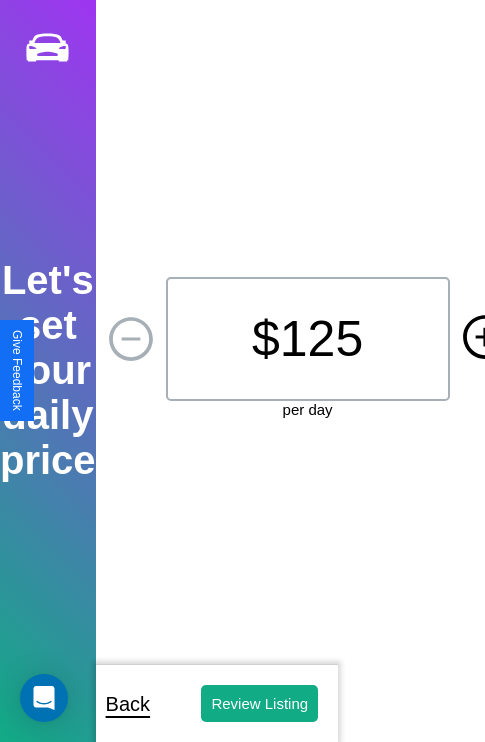 click 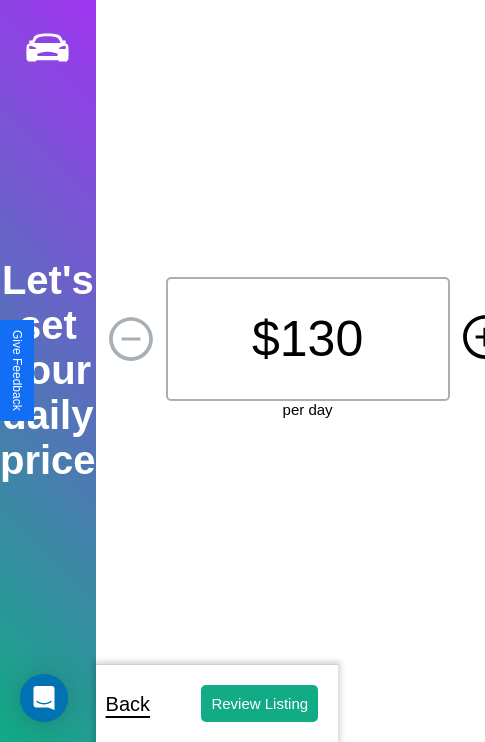 click 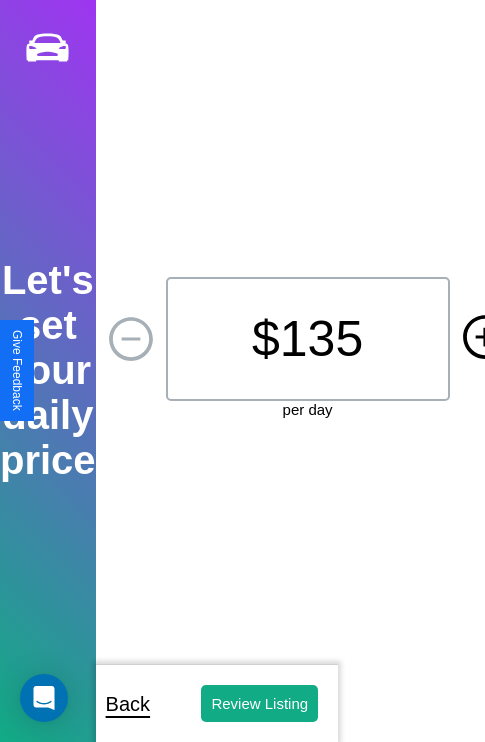 click 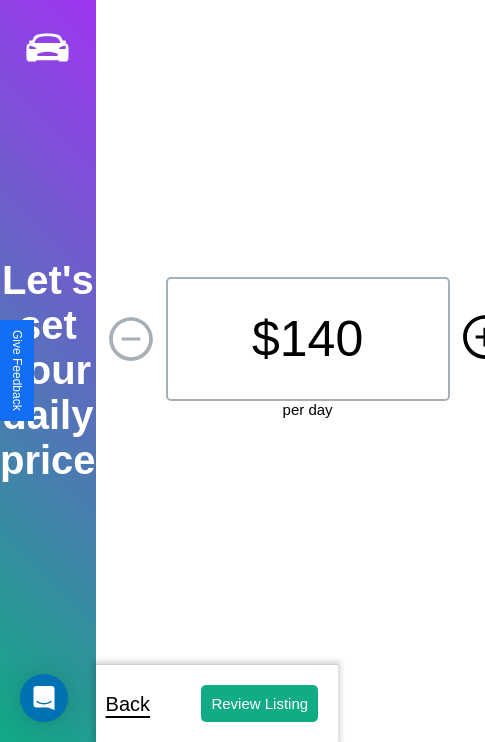 click 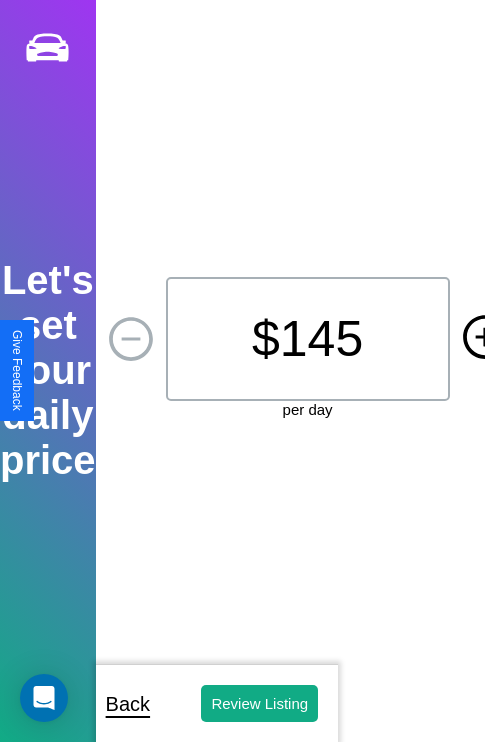 click 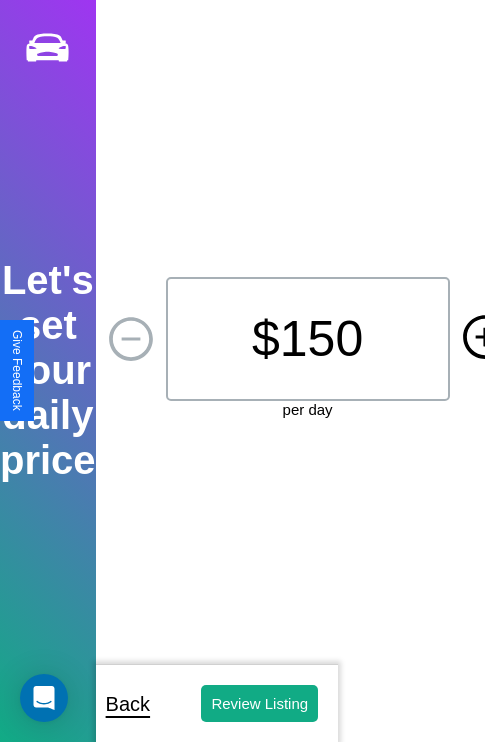 click 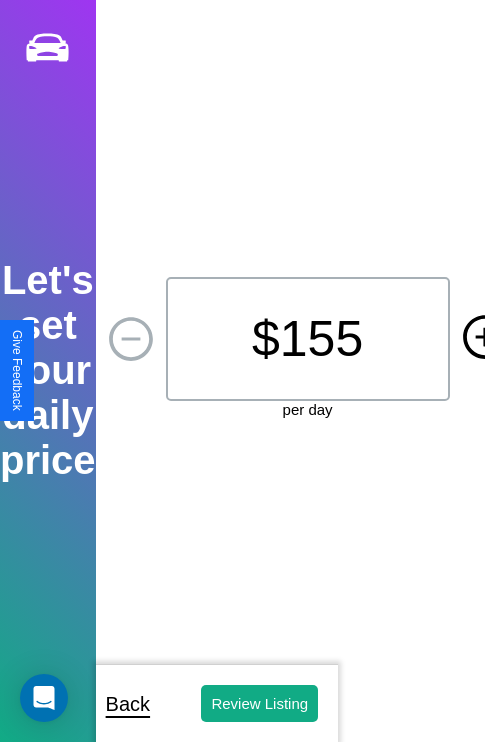 click 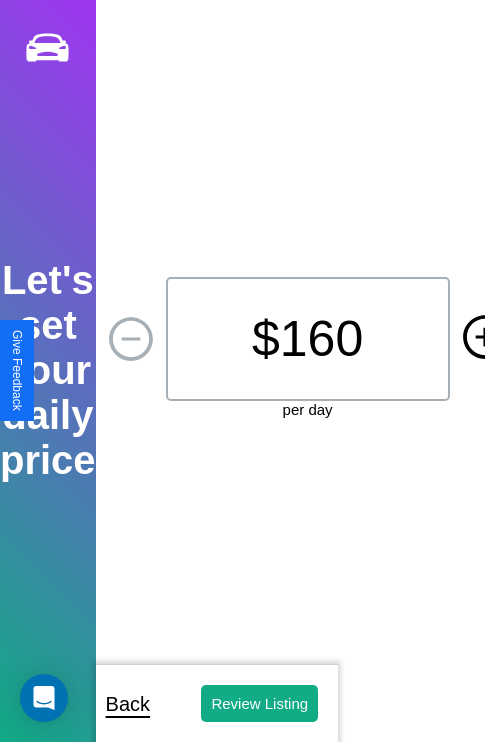 click 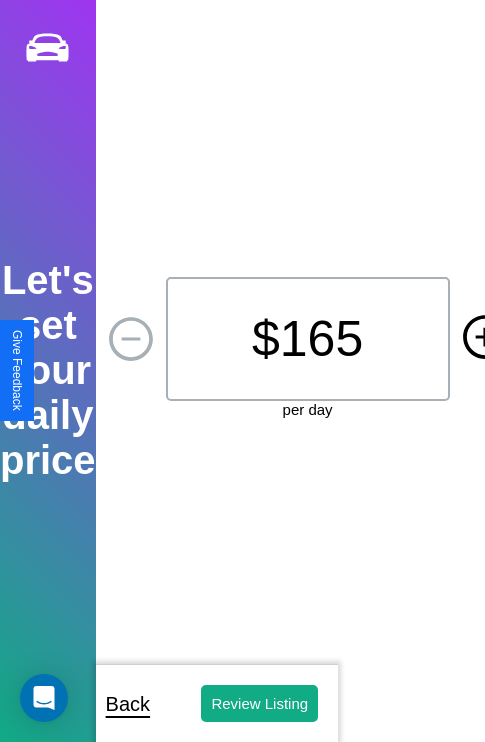 click 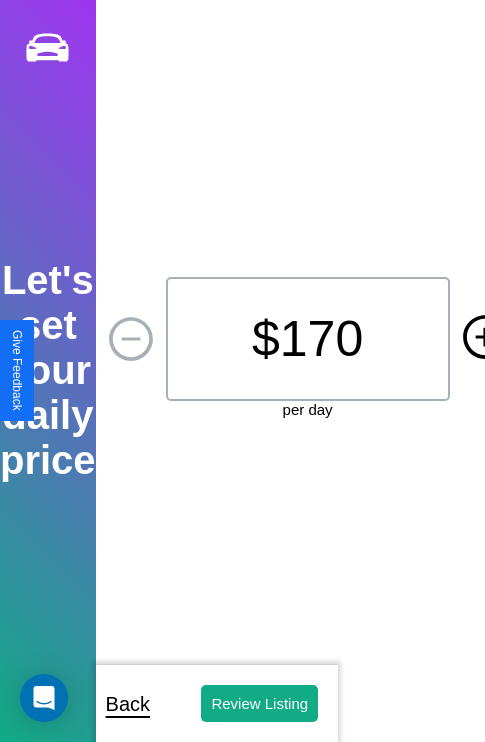 click 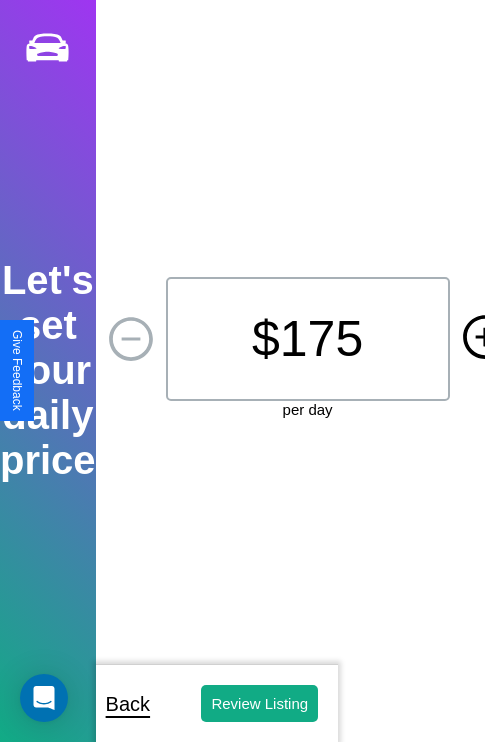 click 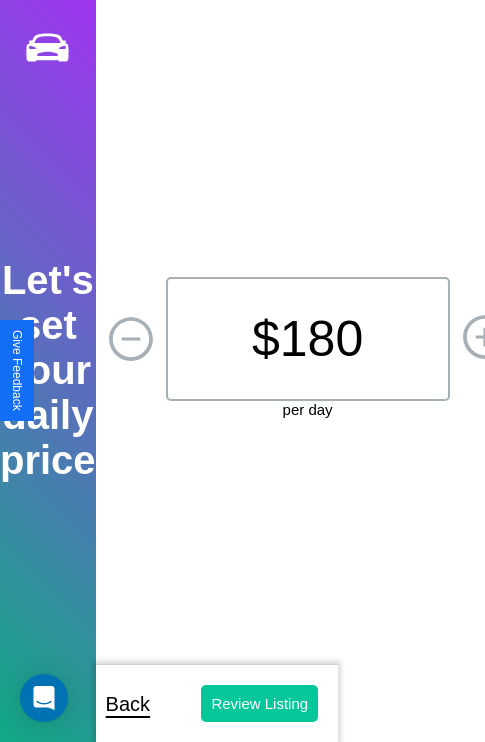 click on "Review Listing" at bounding box center (259, 703) 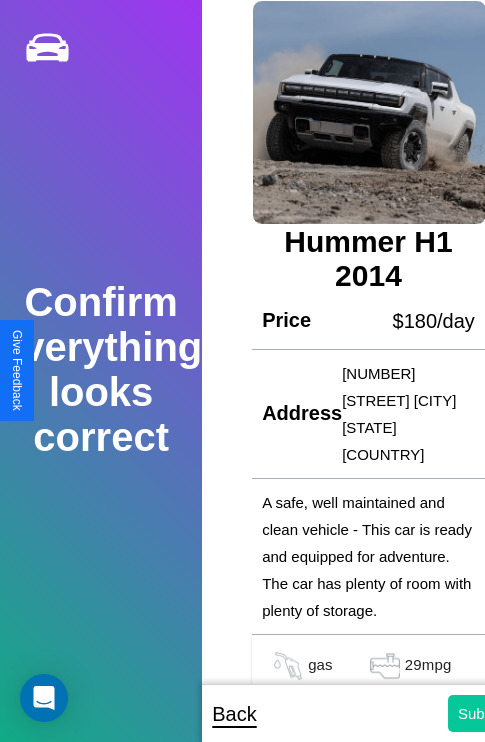 click on "Submit" at bounding box center (481, 713) 